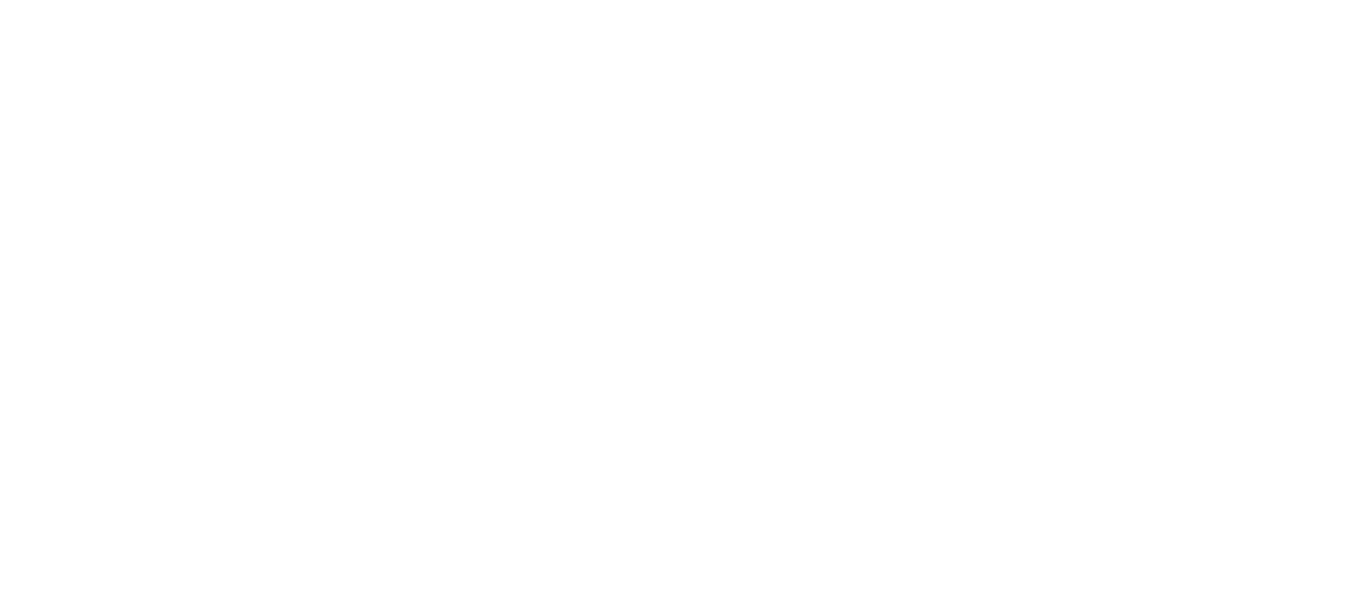 scroll, scrollTop: 0, scrollLeft: 0, axis: both 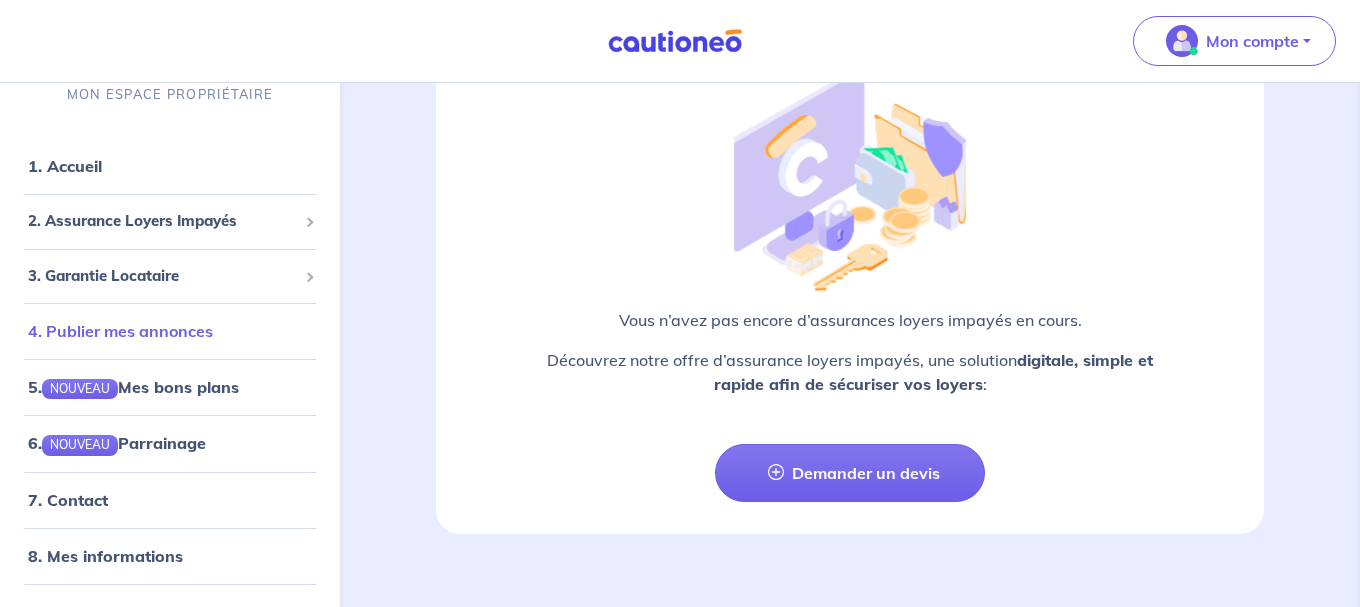 click on "4. Publier mes annonces" at bounding box center (120, 331) 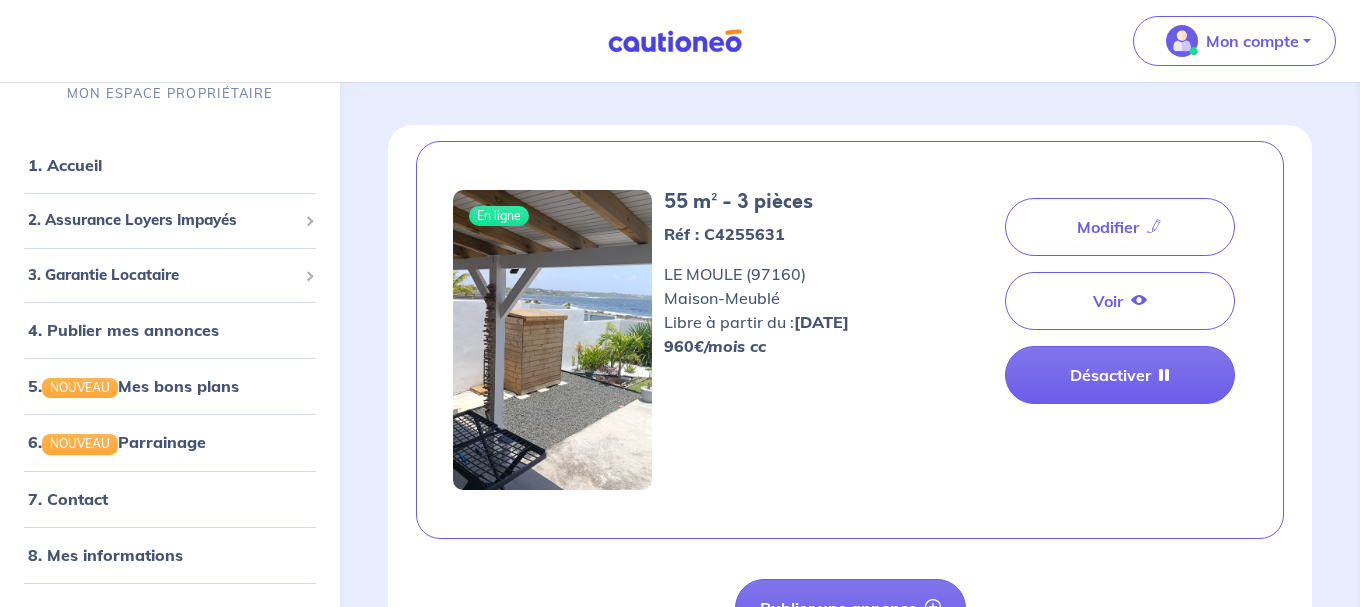 scroll, scrollTop: 238, scrollLeft: 0, axis: vertical 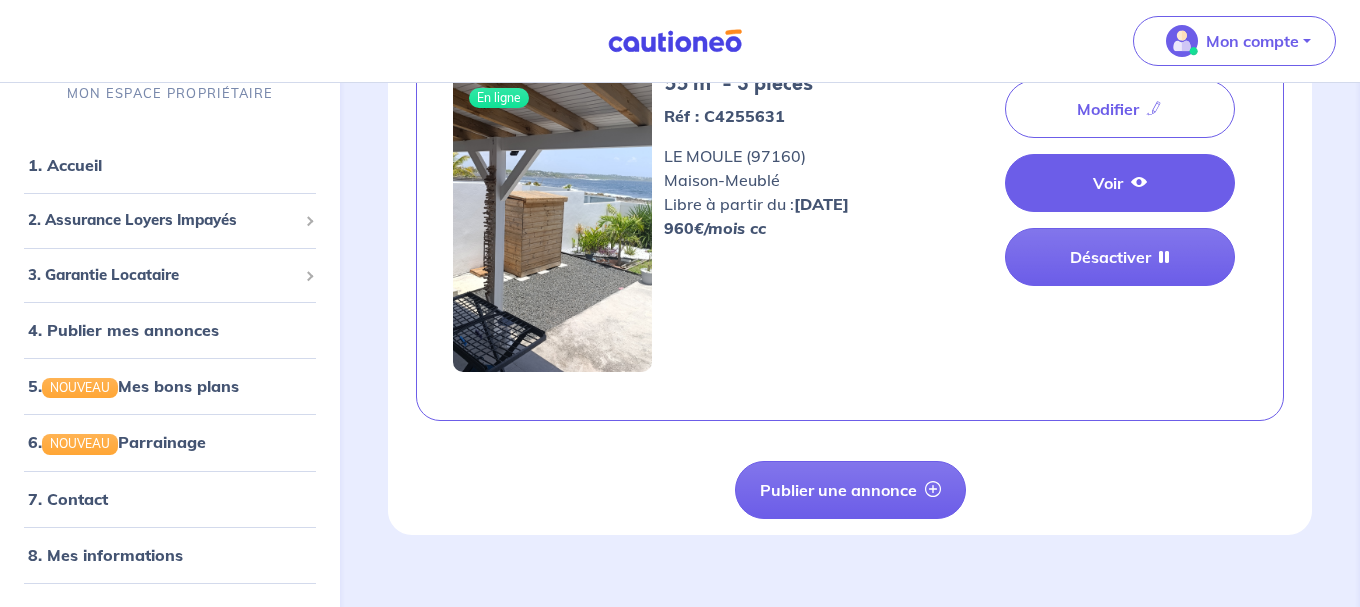 click on "Voir" at bounding box center [1120, 183] 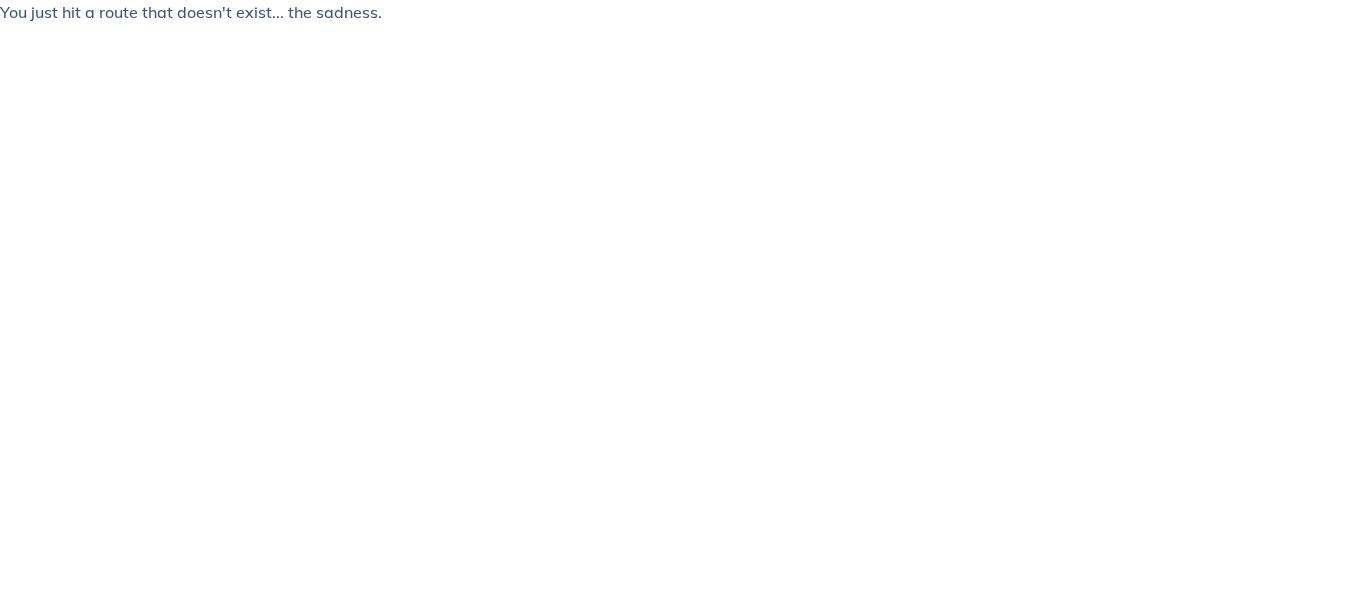scroll, scrollTop: 0, scrollLeft: 0, axis: both 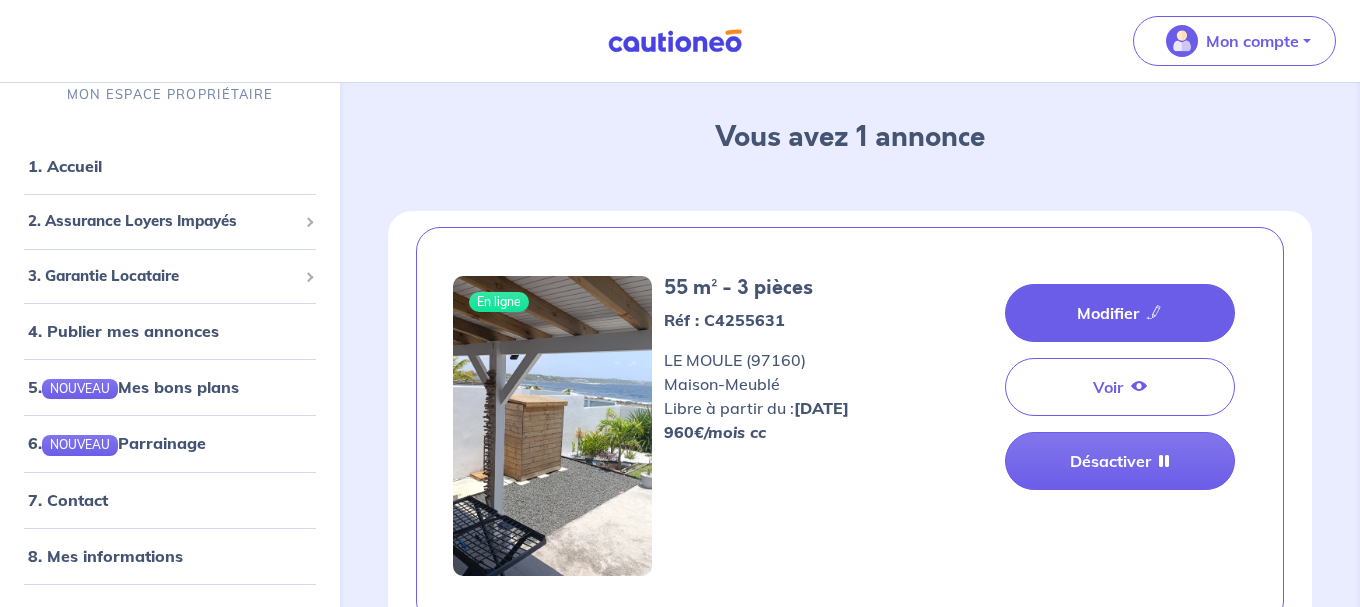 click on "Modifier" at bounding box center (1120, 313) 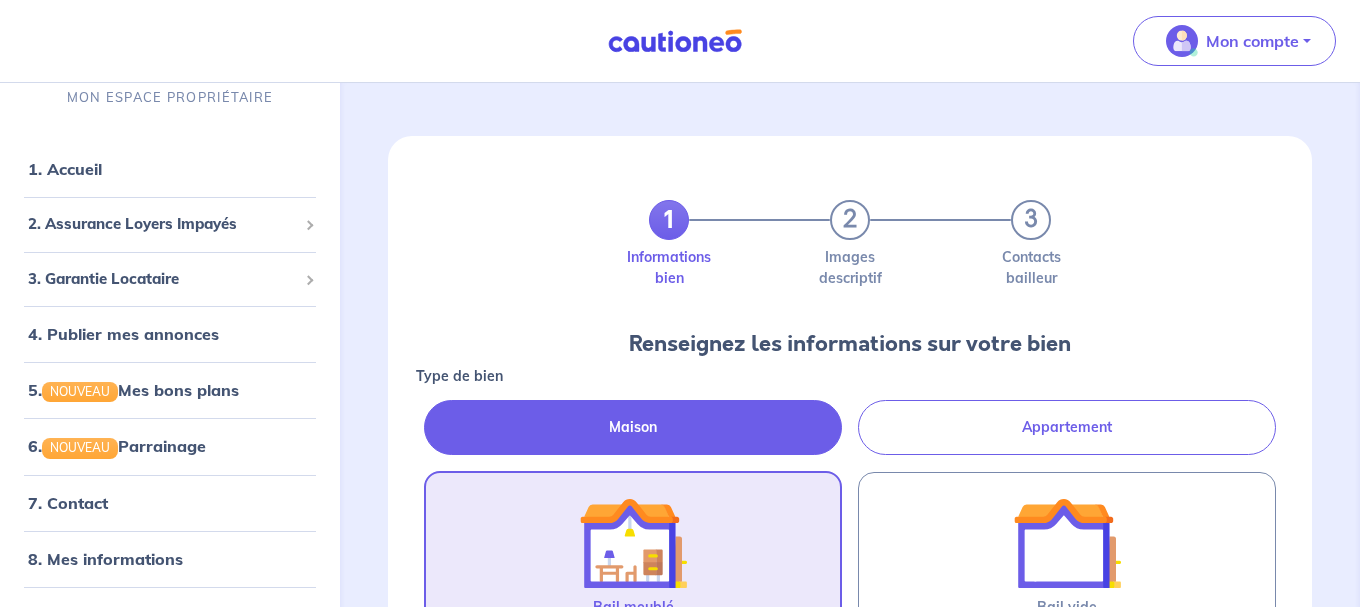 scroll, scrollTop: 0, scrollLeft: 0, axis: both 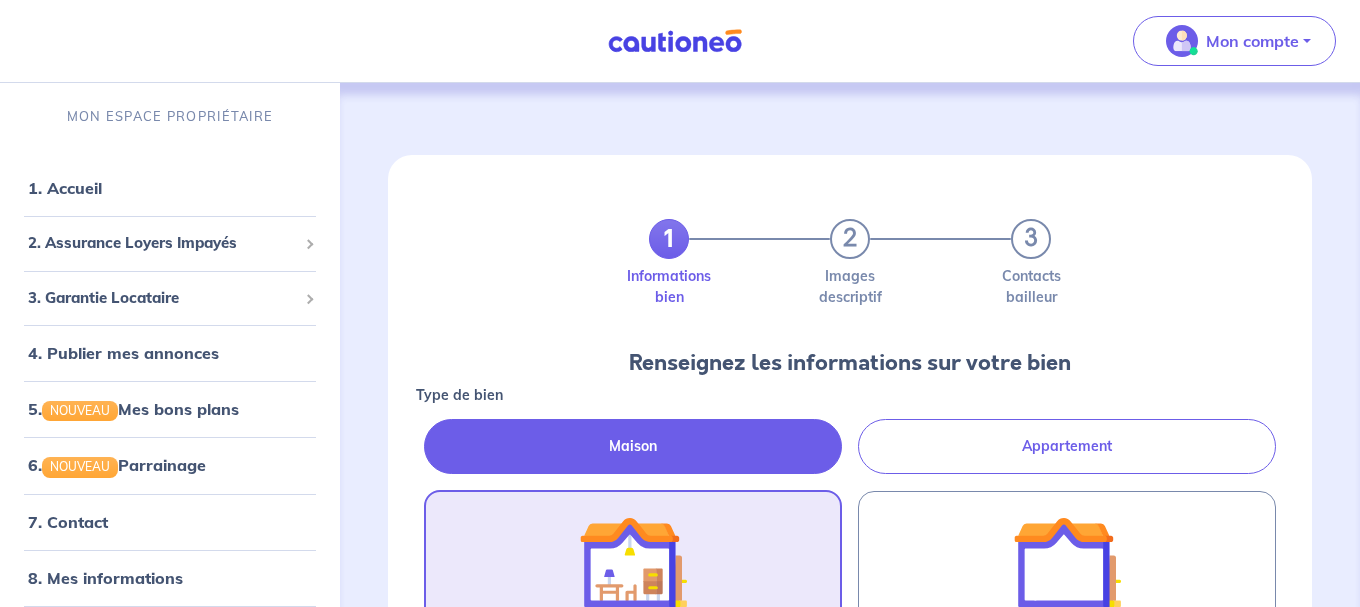 click on "1 2 3" at bounding box center [850, 239] 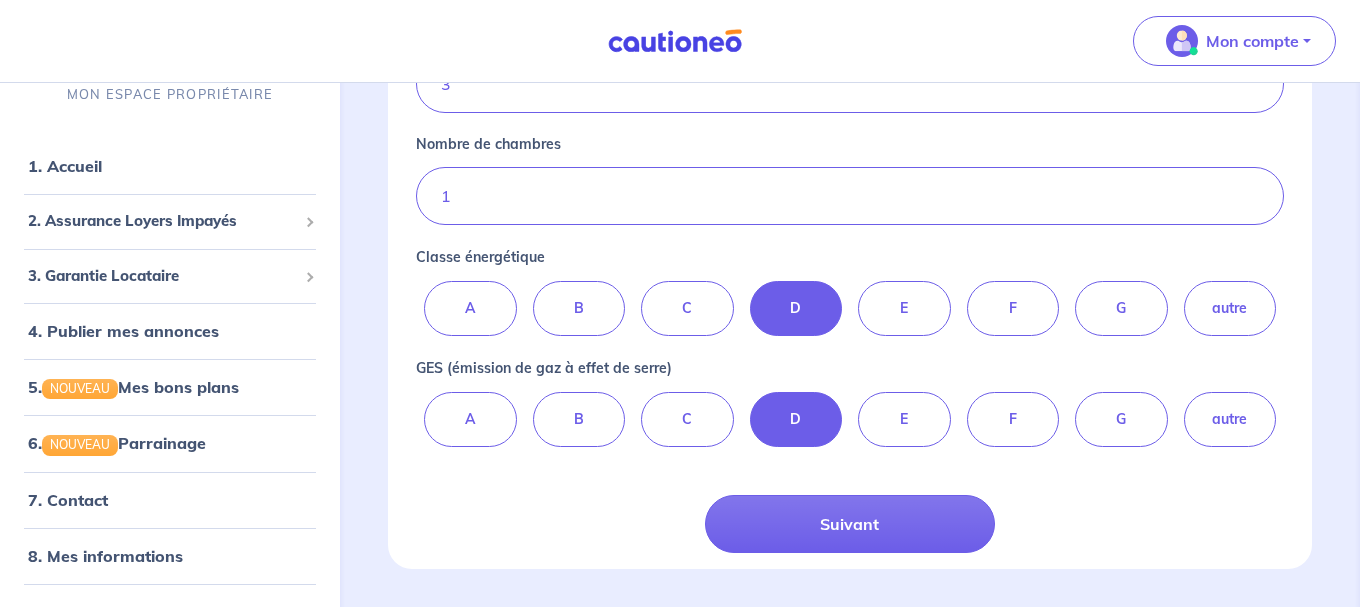 scroll, scrollTop: 826, scrollLeft: 0, axis: vertical 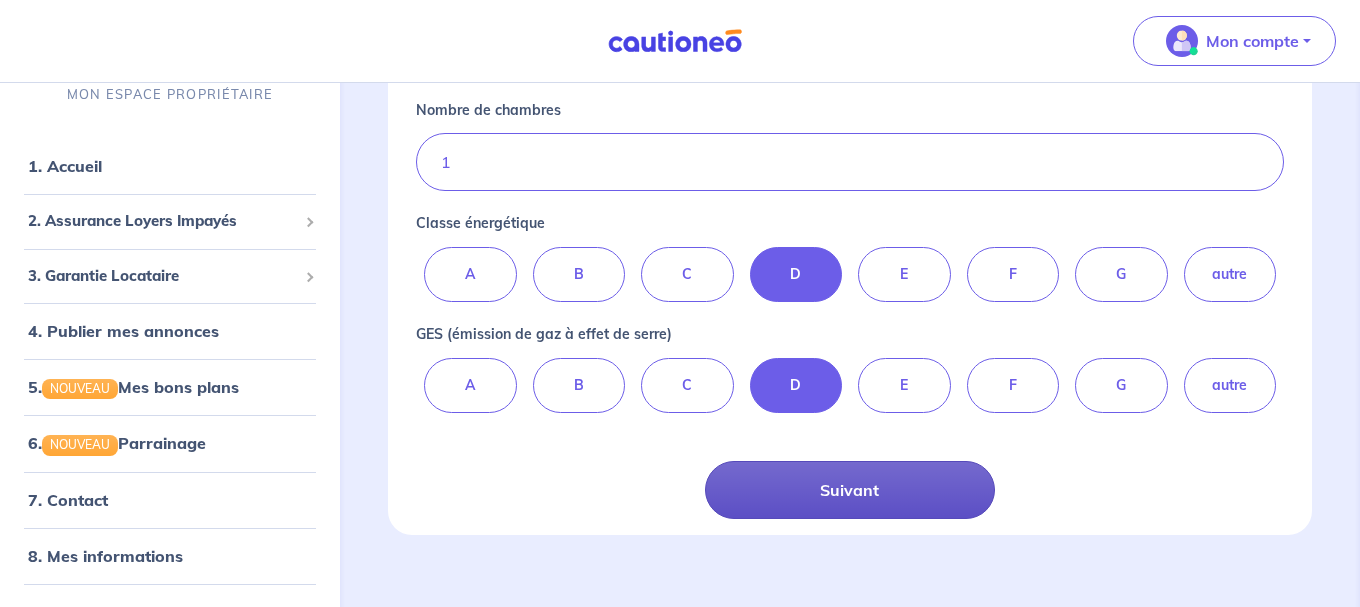 click on "Suivant" at bounding box center (849, 490) 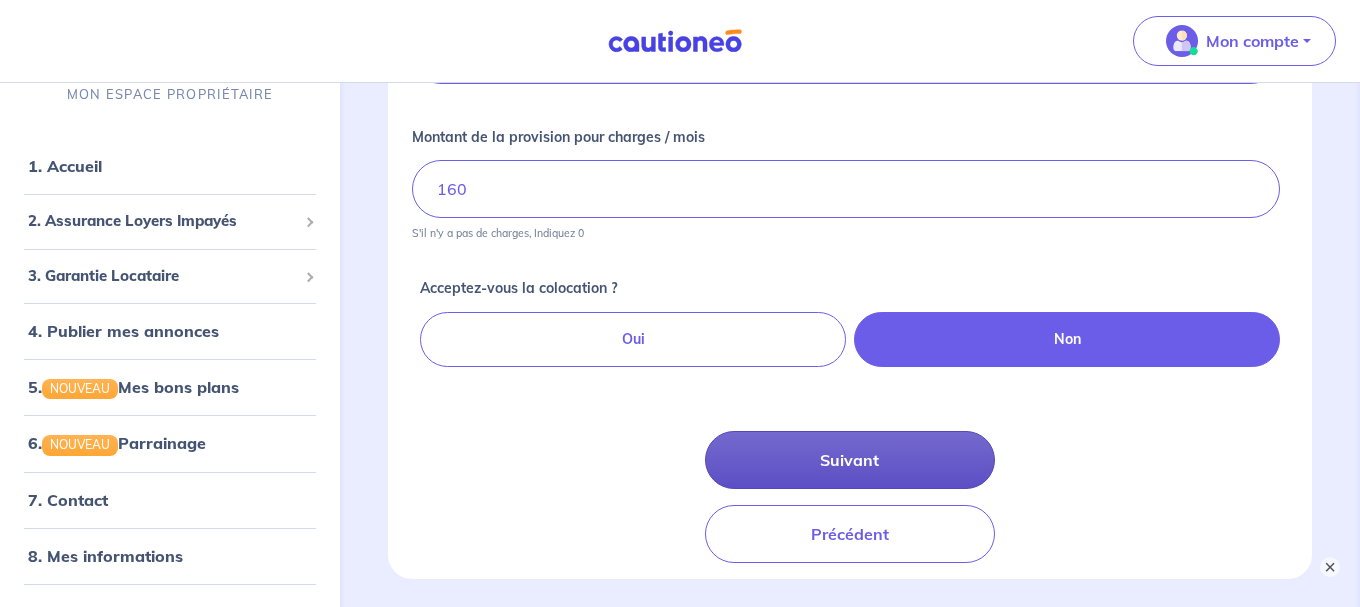 scroll, scrollTop: 612, scrollLeft: 0, axis: vertical 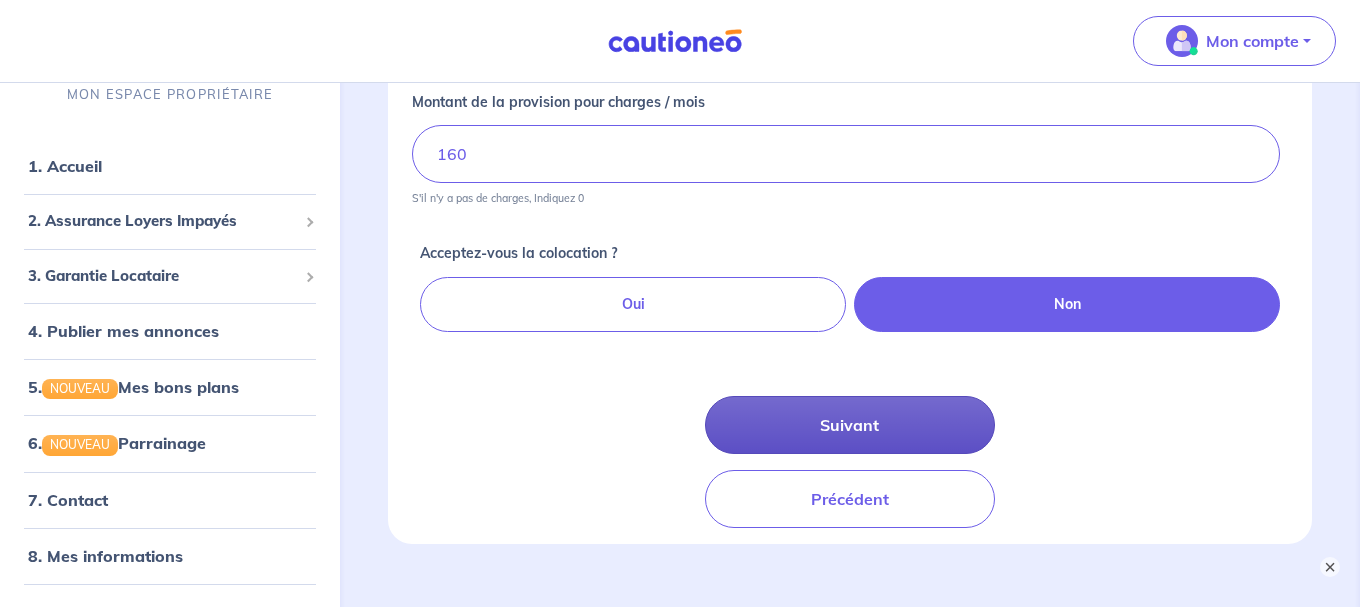 click on "Suivant" at bounding box center [849, 425] 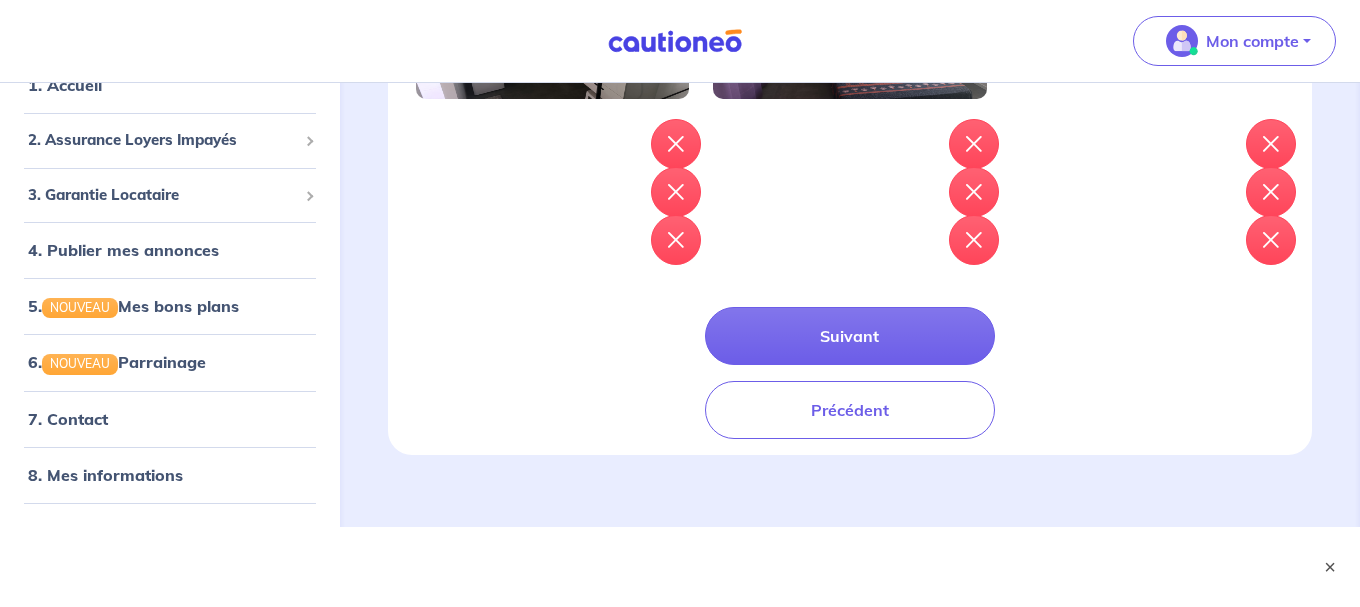 scroll, scrollTop: 918, scrollLeft: 0, axis: vertical 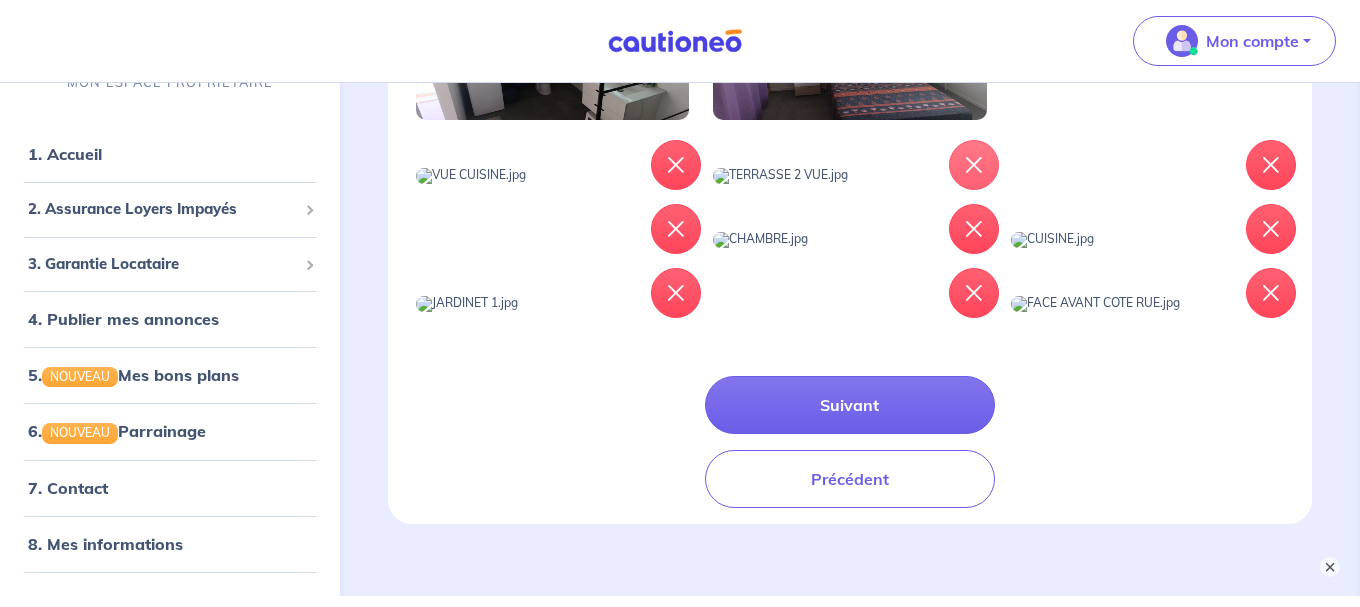 click at bounding box center [974, 165] 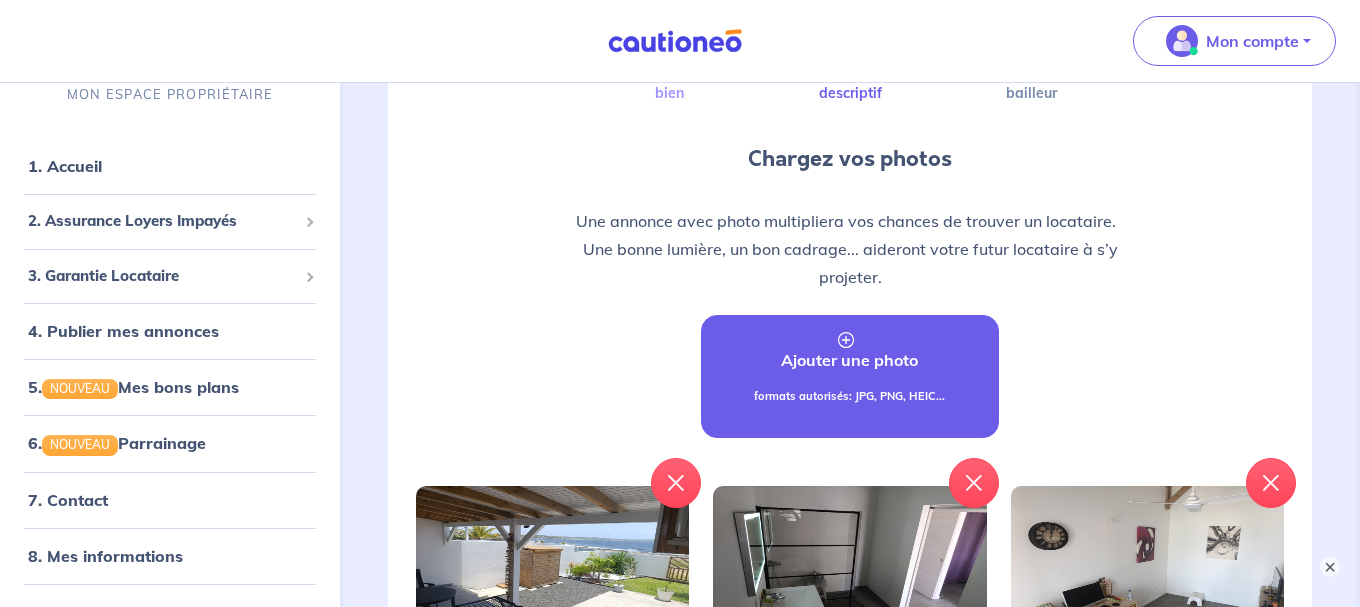 click on "Ajouter une photo" at bounding box center [849, 360] 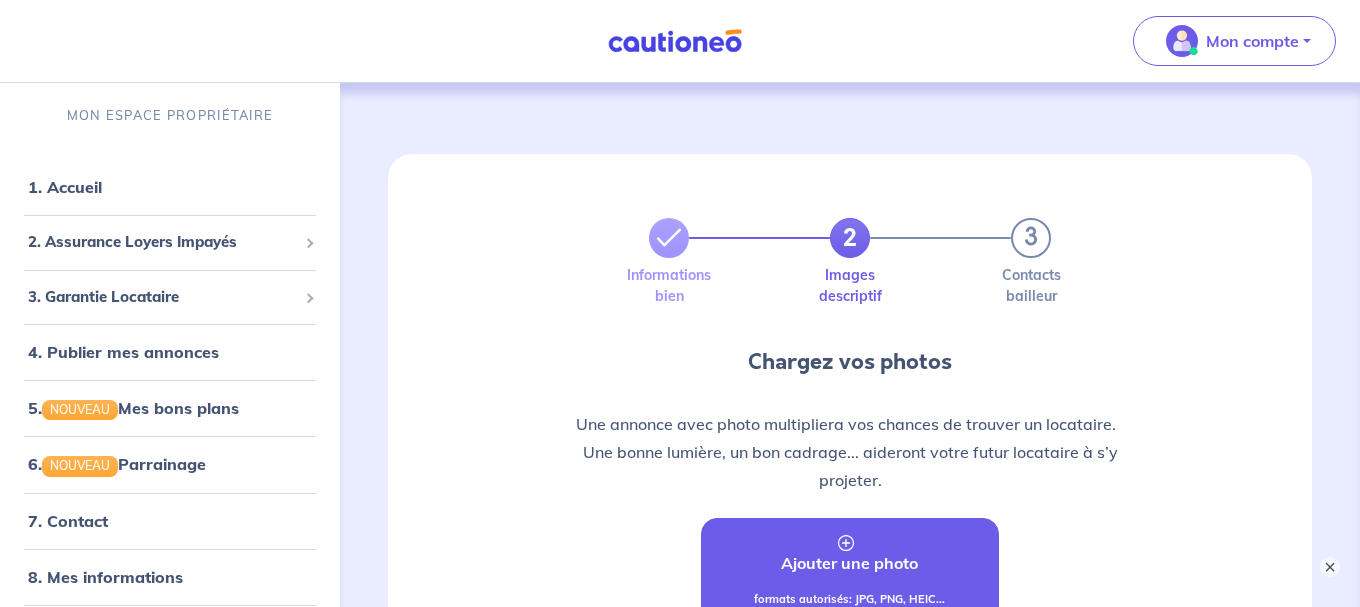 scroll, scrollTop: 0, scrollLeft: 0, axis: both 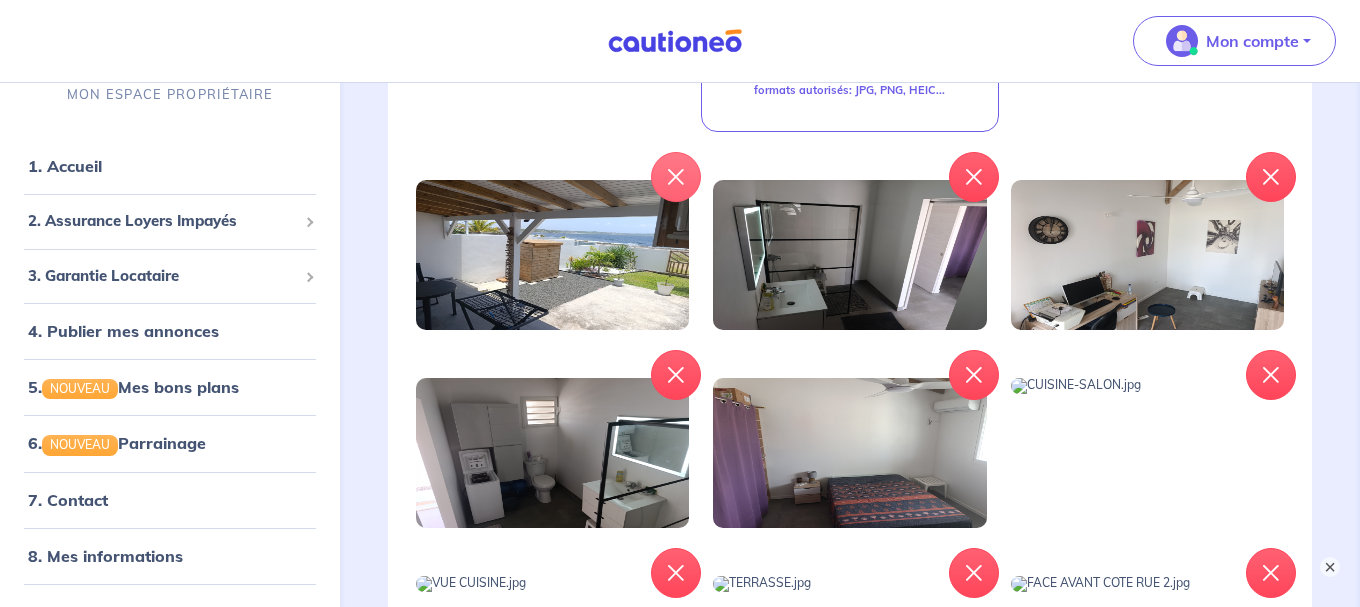 click at bounding box center (676, 177) 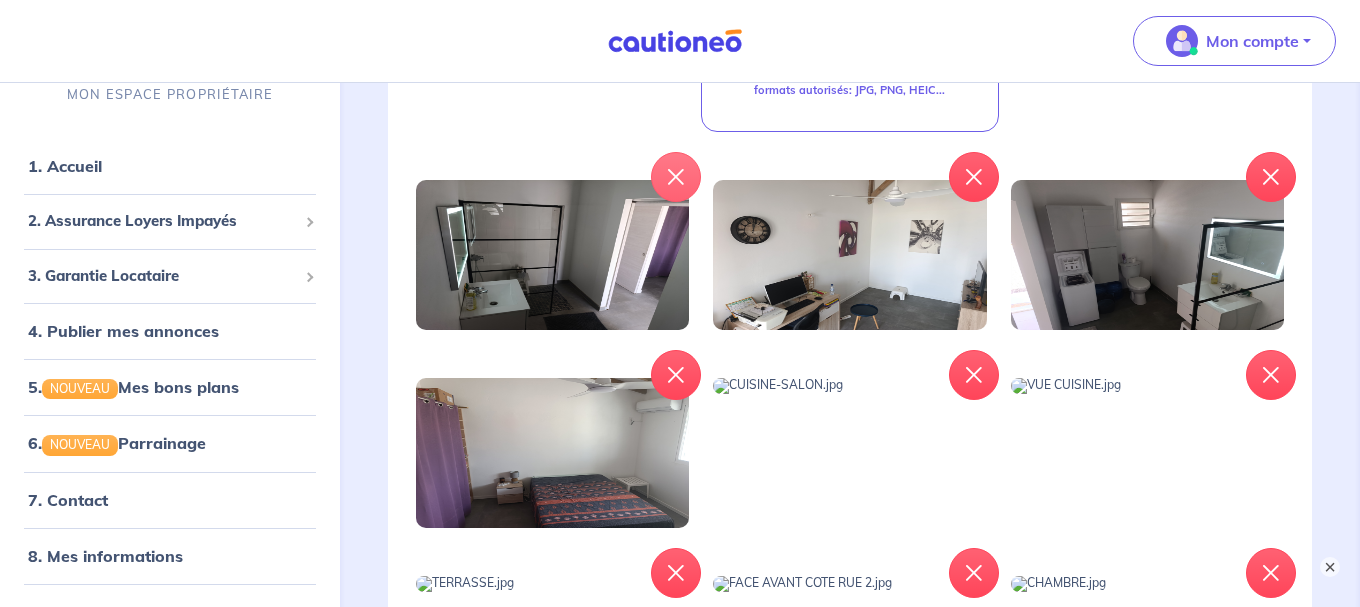 click at bounding box center [676, 177] 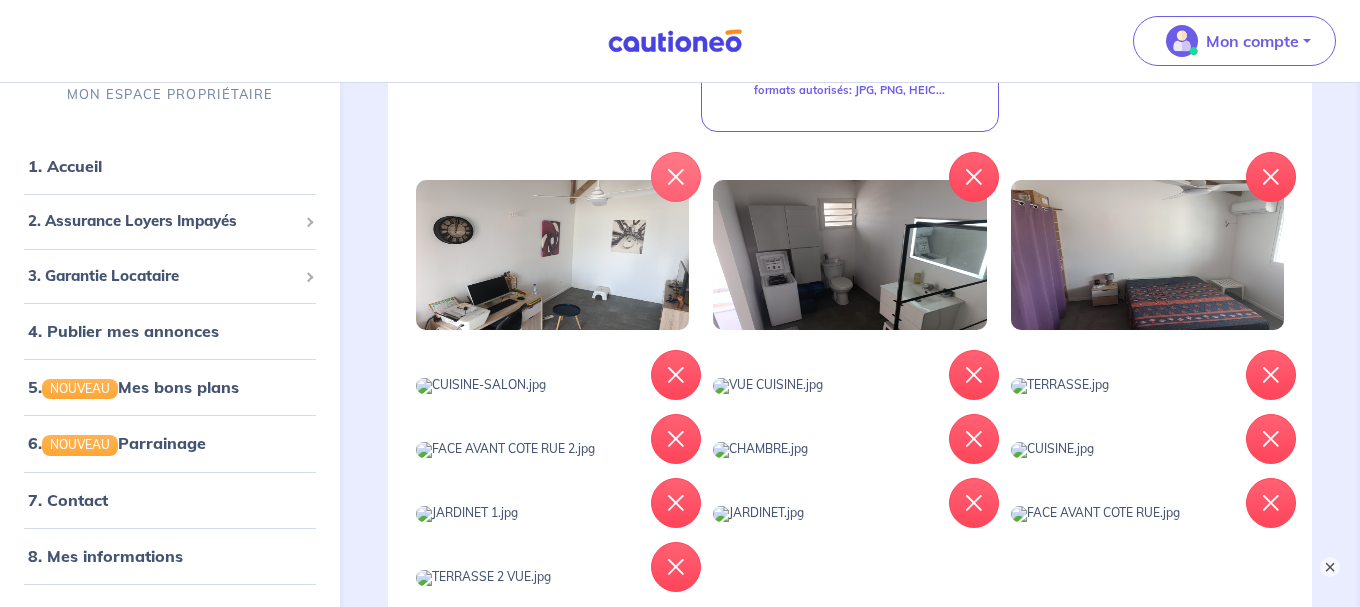 click at bounding box center [676, 177] 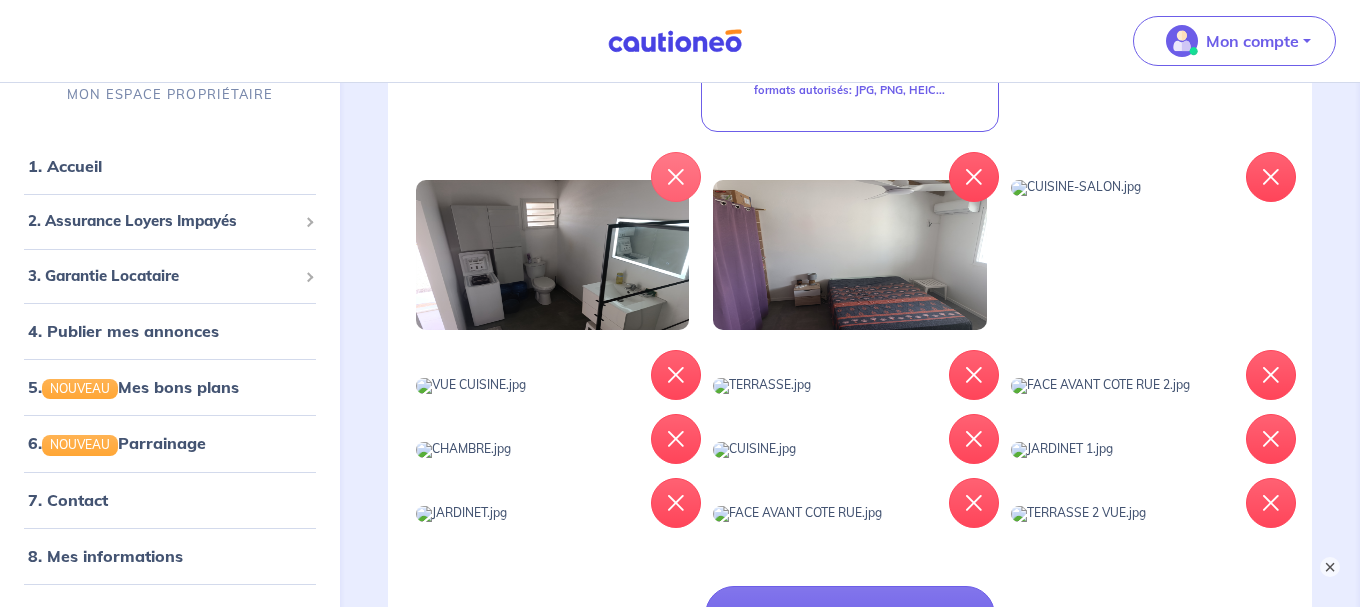 click at bounding box center (676, 177) 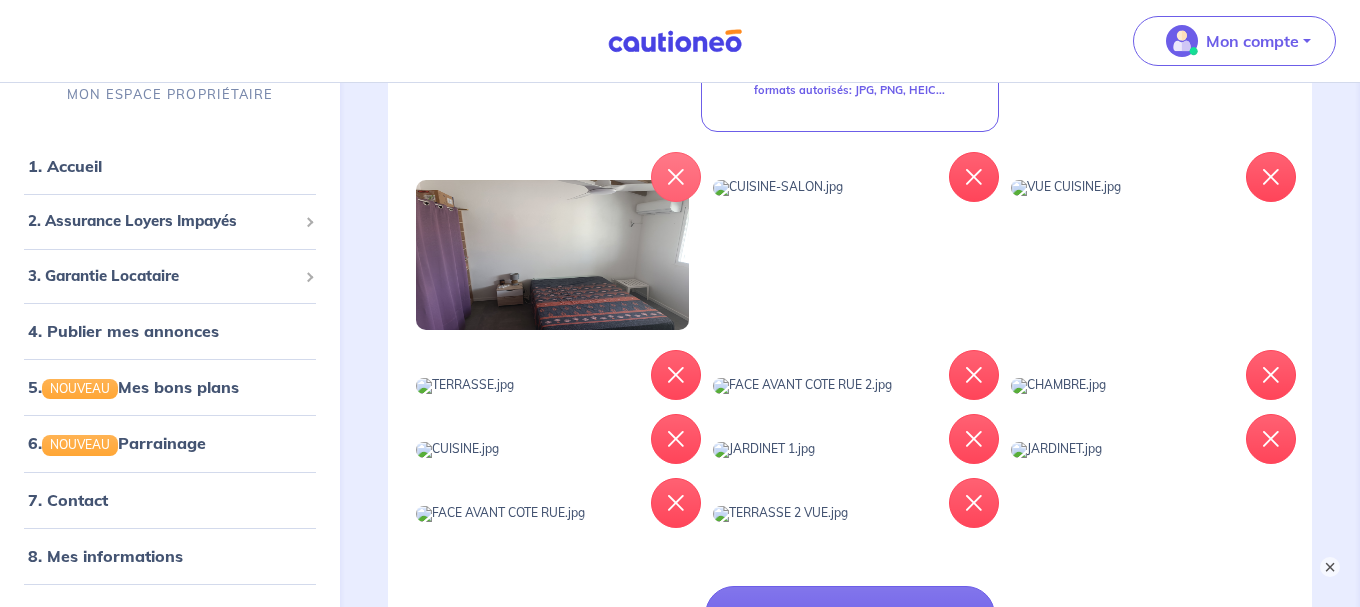click at bounding box center [676, 177] 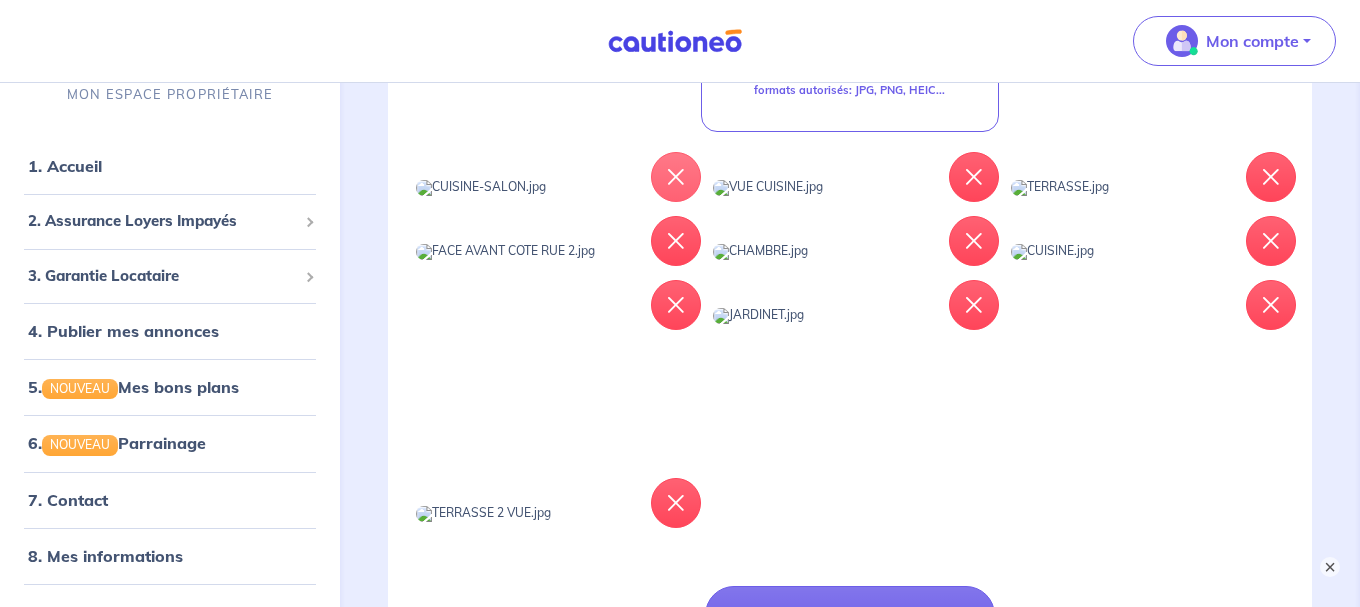 click at bounding box center (676, 177) 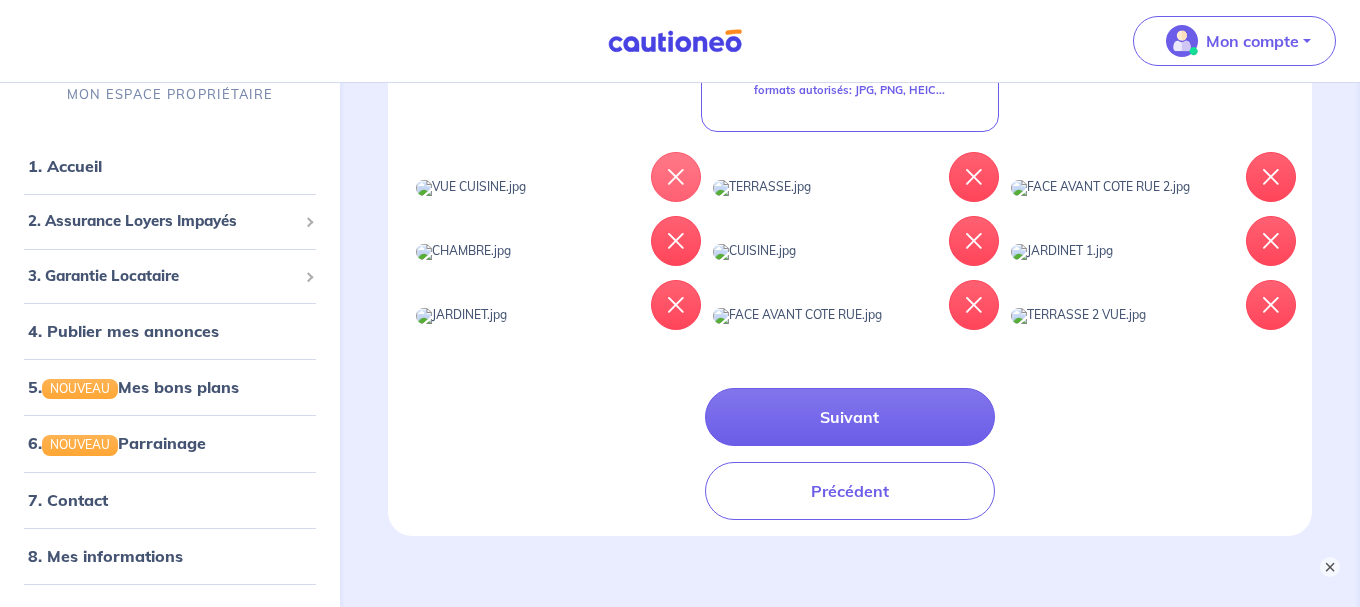 click at bounding box center [676, 177] 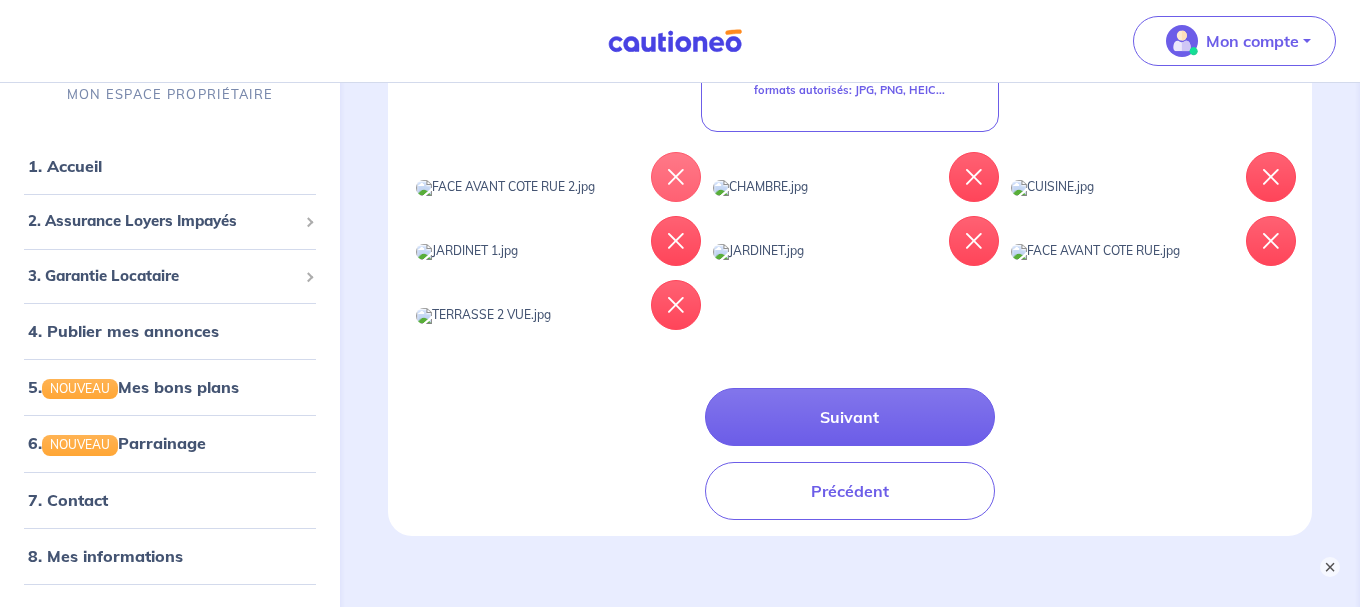 click at bounding box center [676, 177] 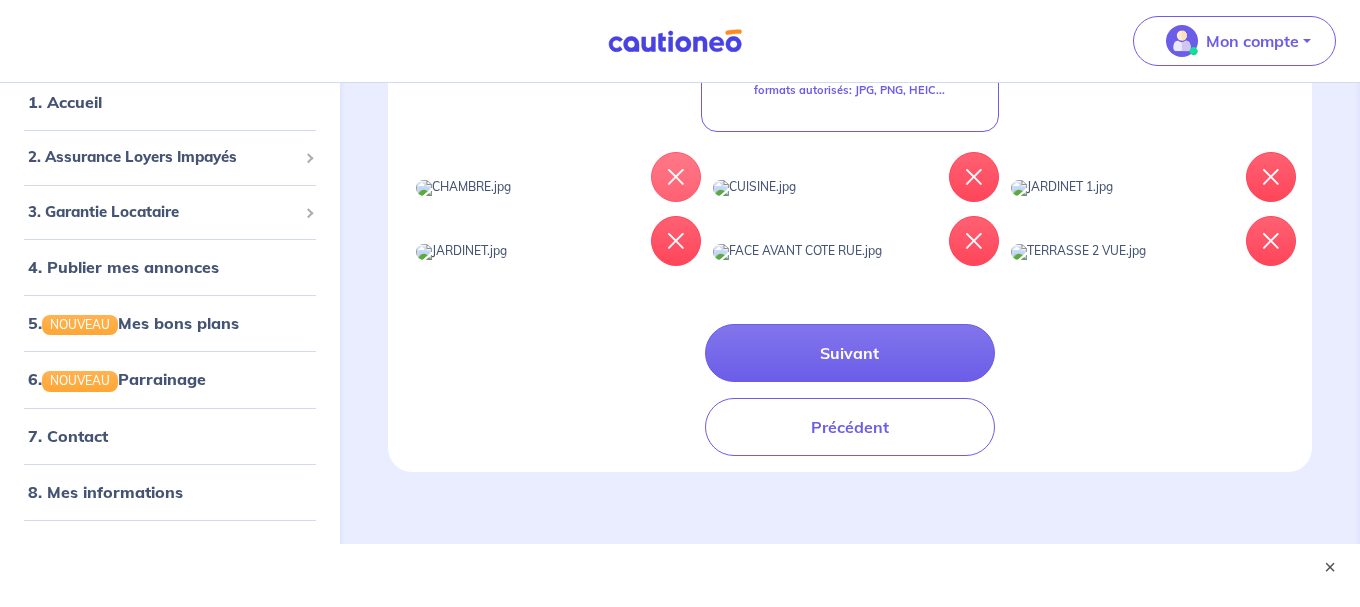 click at bounding box center (676, 177) 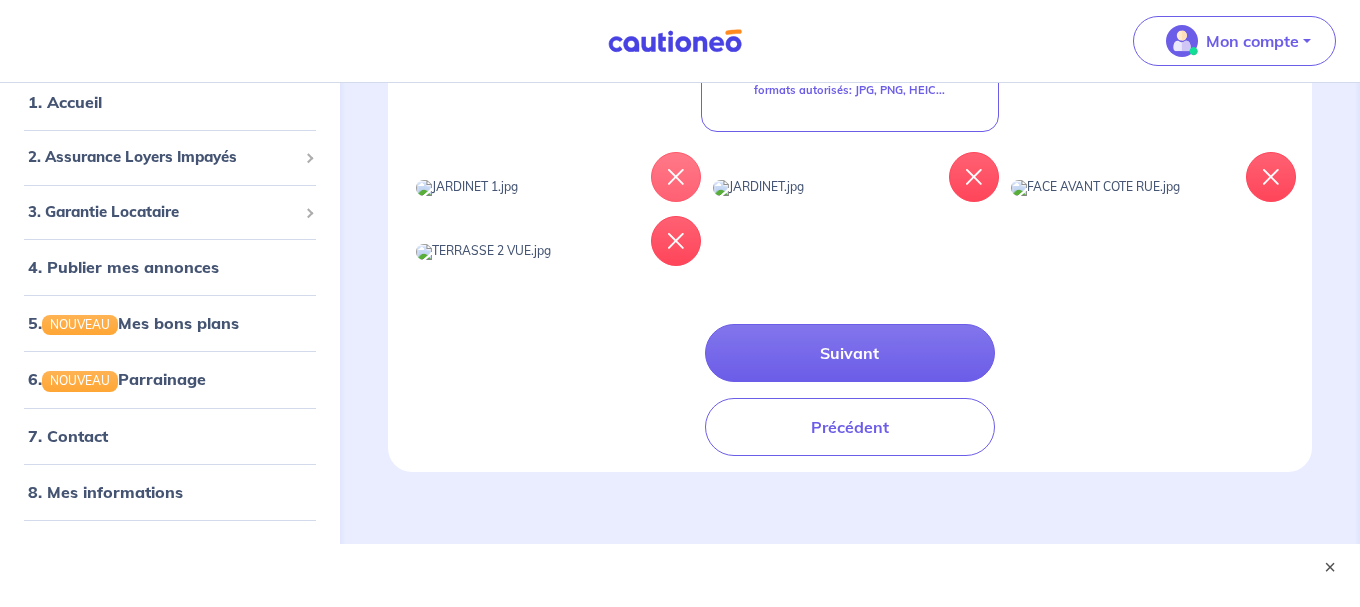 click at bounding box center [676, 177] 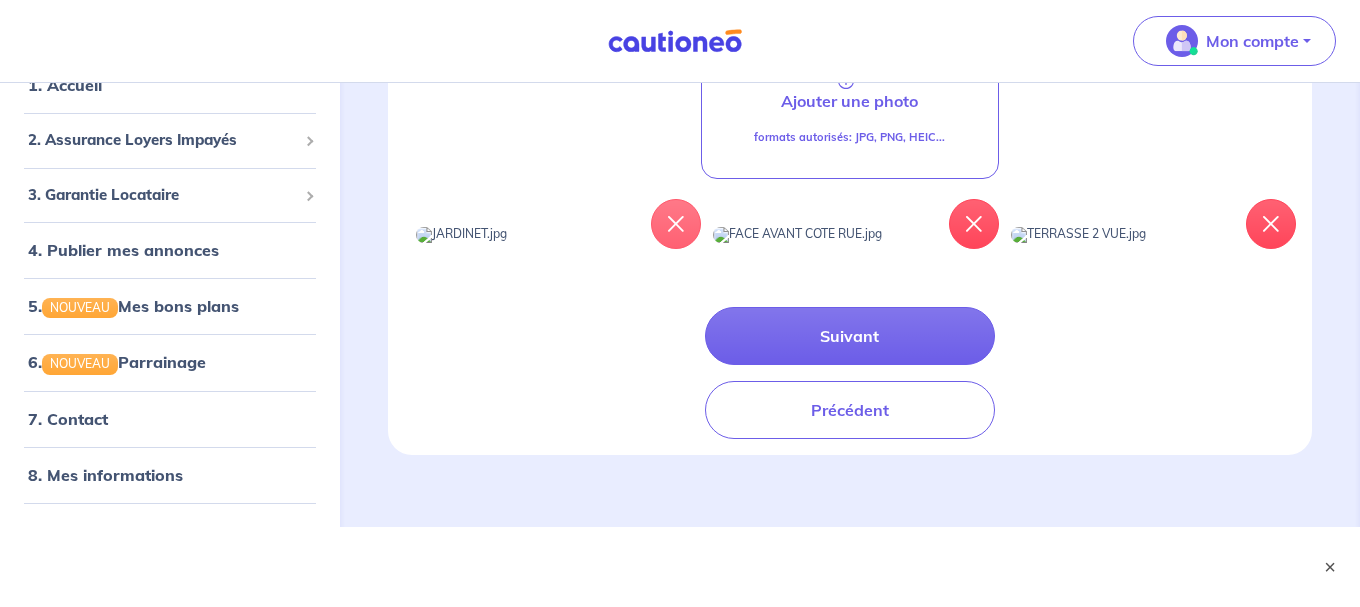 click at bounding box center [676, 224] 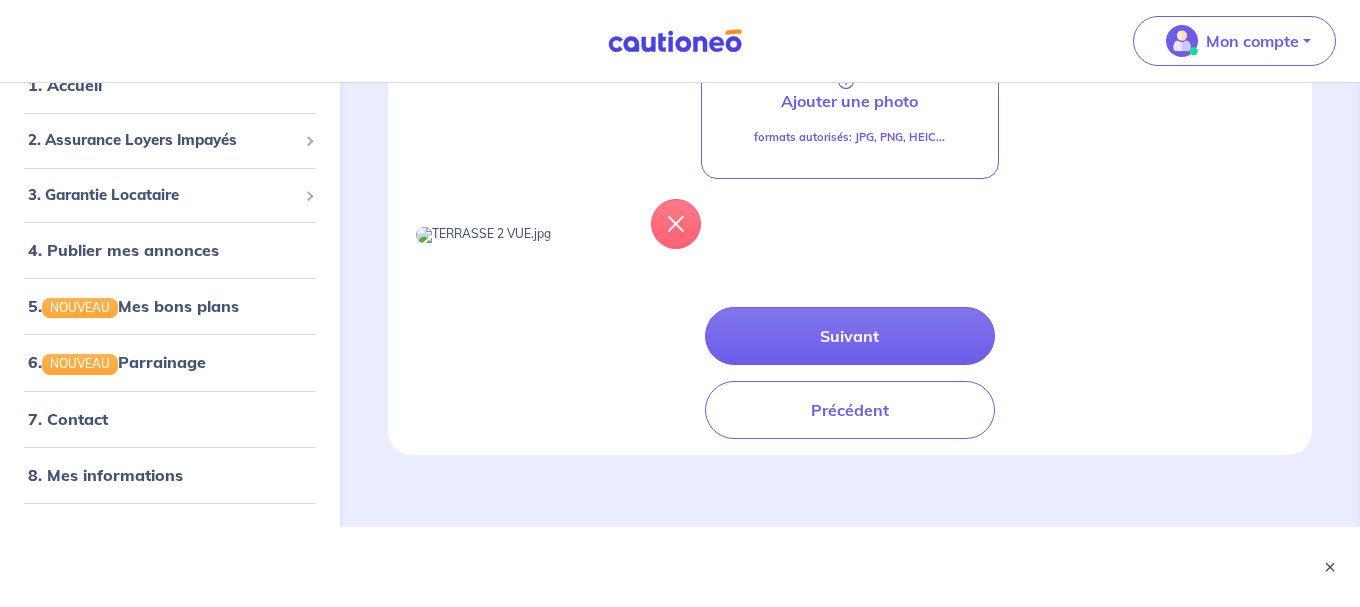 click at bounding box center [676, 224] 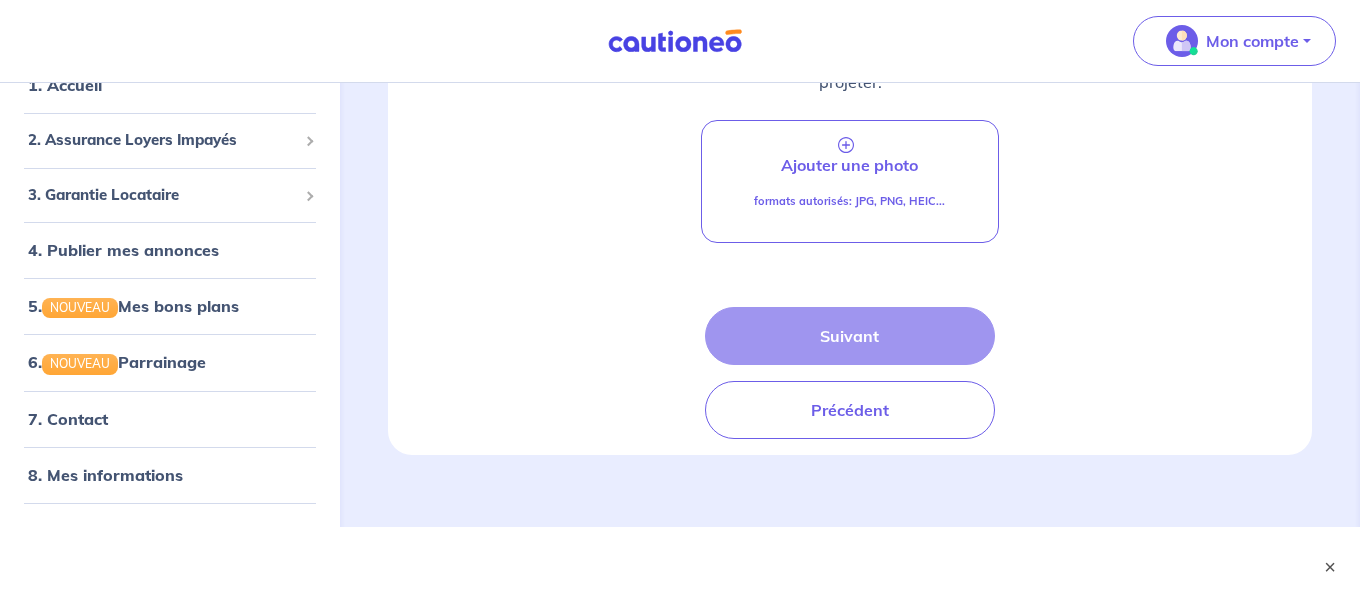 scroll, scrollTop: 399, scrollLeft: 0, axis: vertical 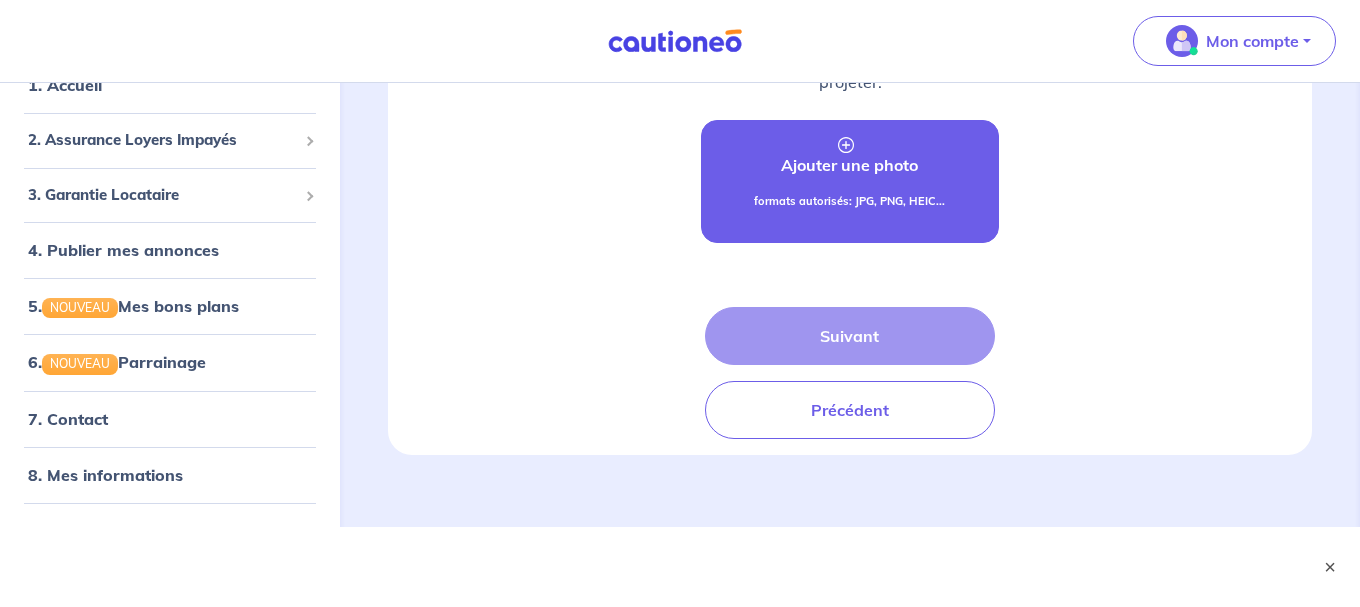 click on "Ajouter une photo formats autorisés: JPG, PNG, HEIC..." at bounding box center (849, 181) 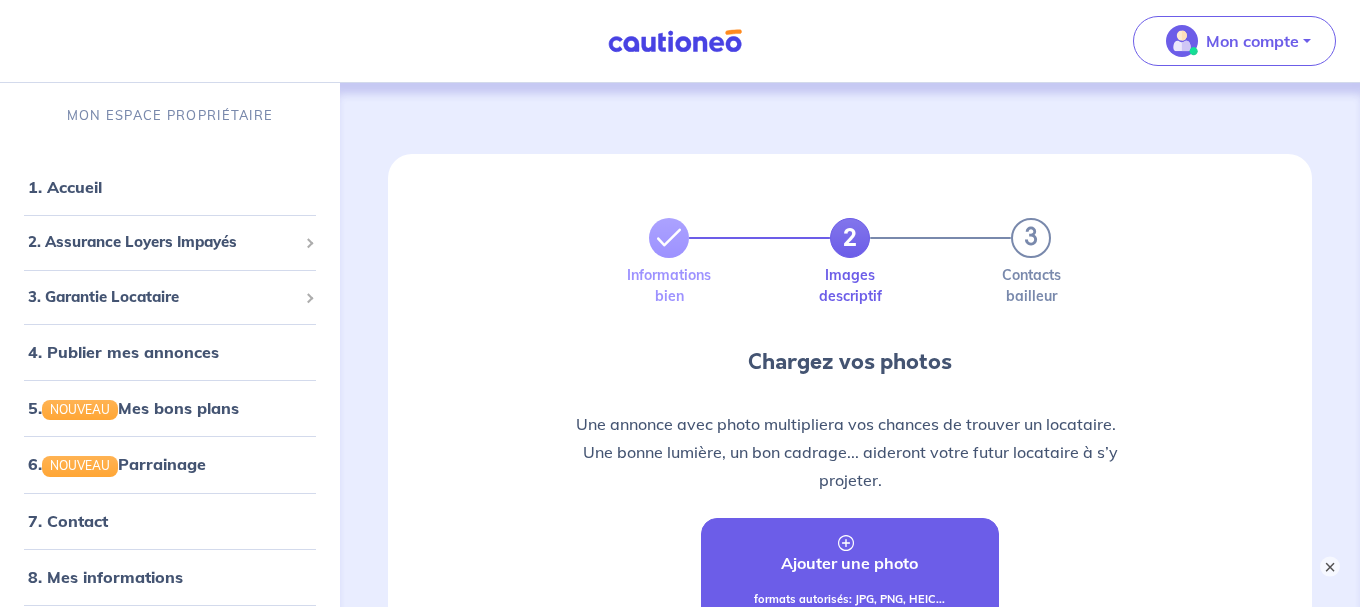 scroll, scrollTop: 0, scrollLeft: 0, axis: both 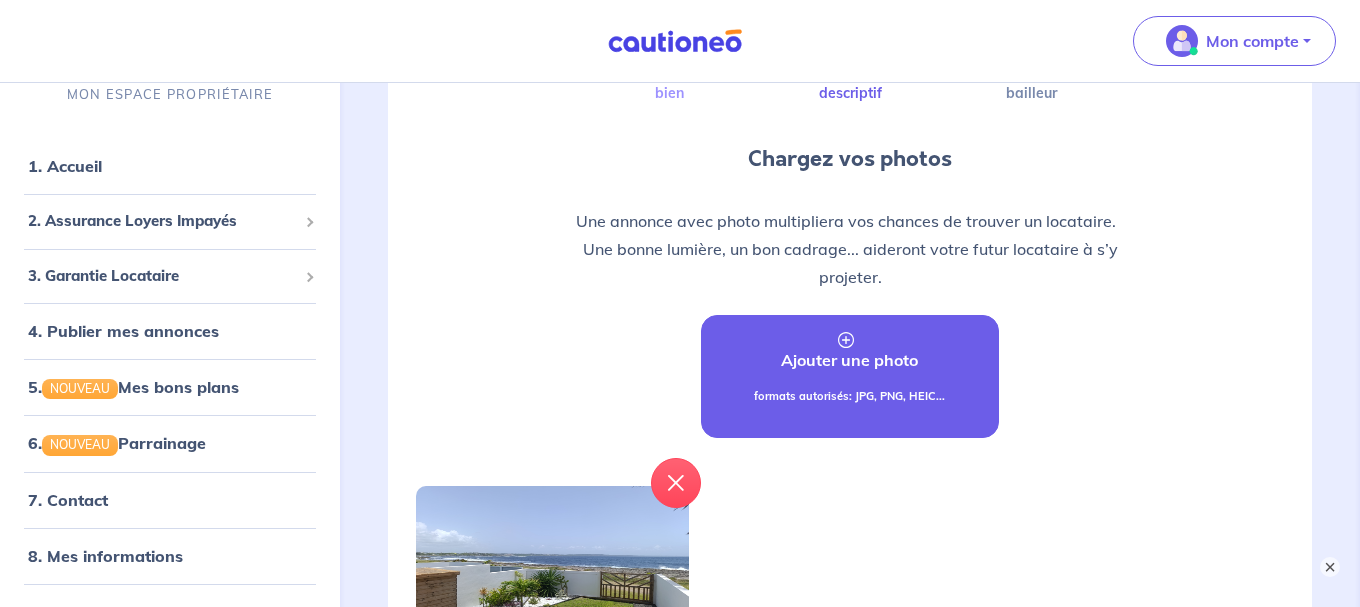 click on "Ajouter une photo" at bounding box center [849, 360] 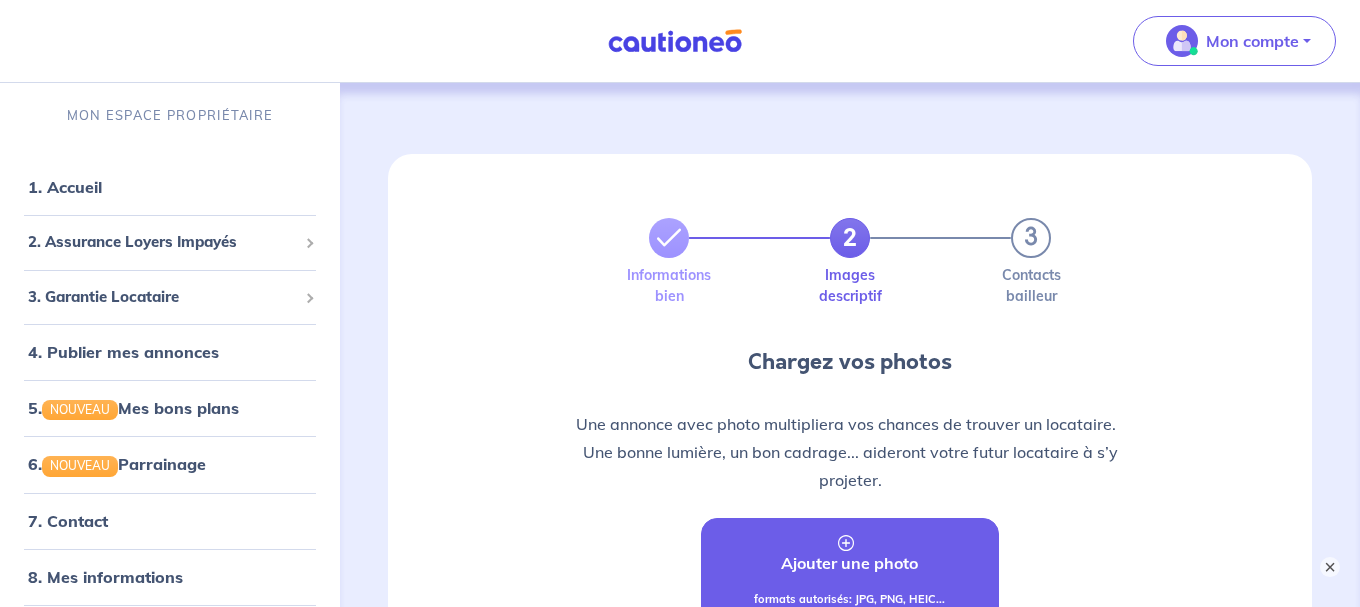 scroll, scrollTop: 0, scrollLeft: 0, axis: both 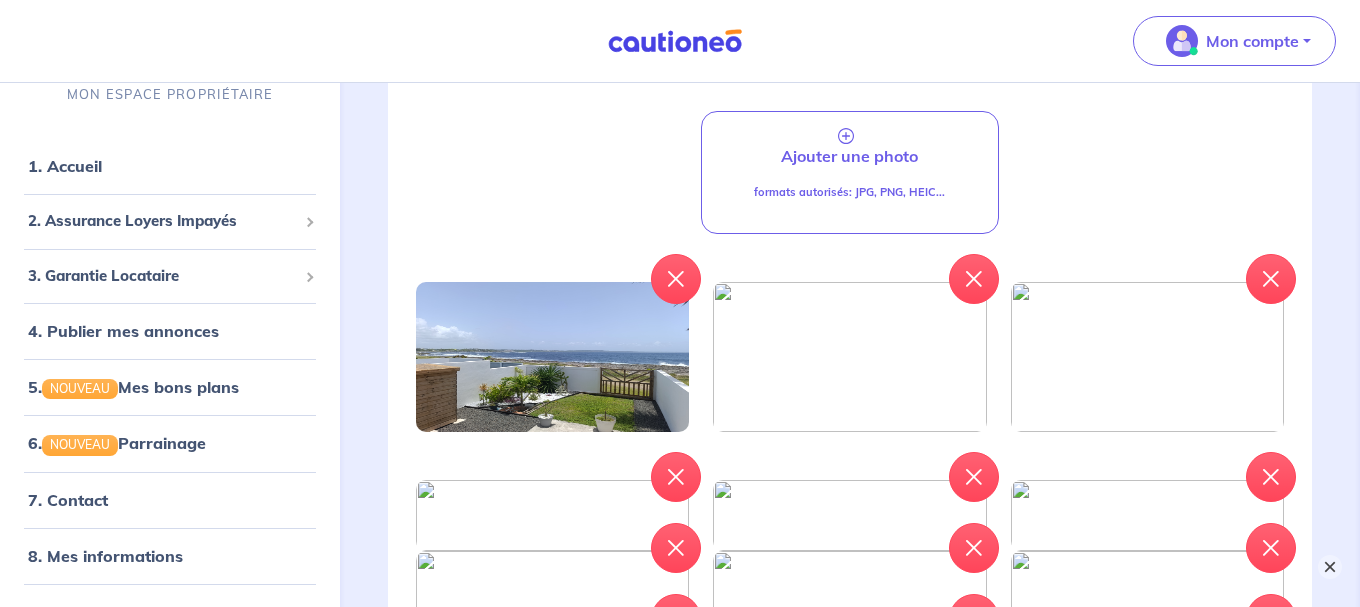click on "×" at bounding box center [1330, 567] 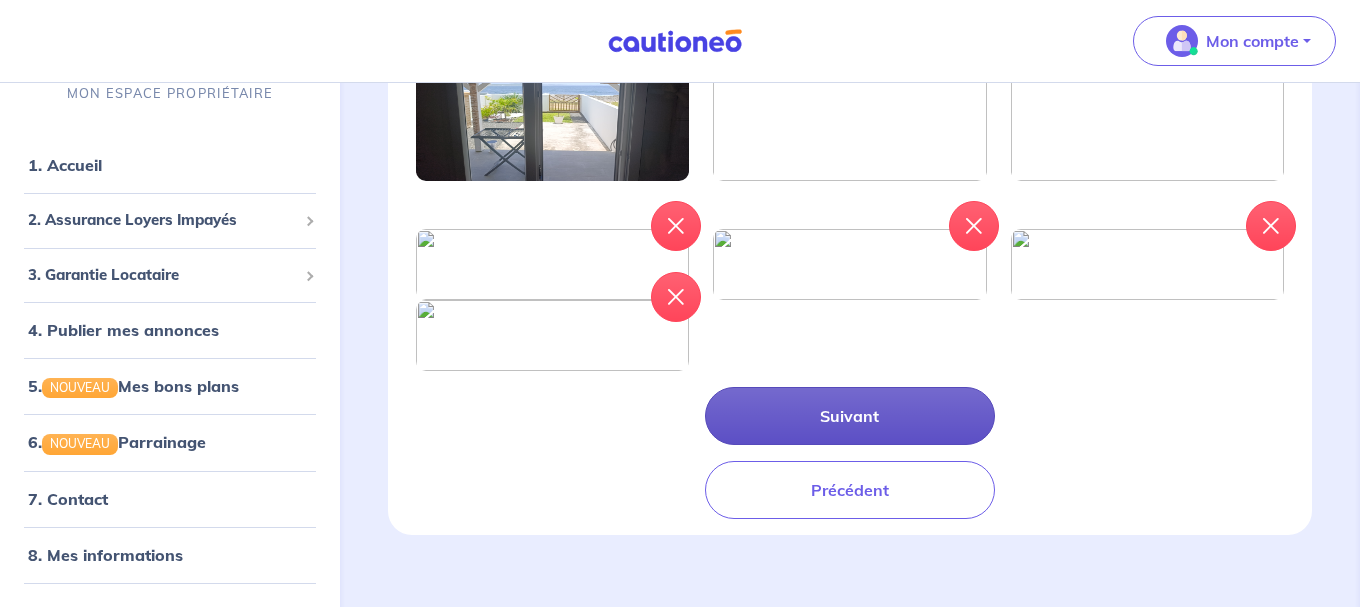 scroll, scrollTop: 1507, scrollLeft: 0, axis: vertical 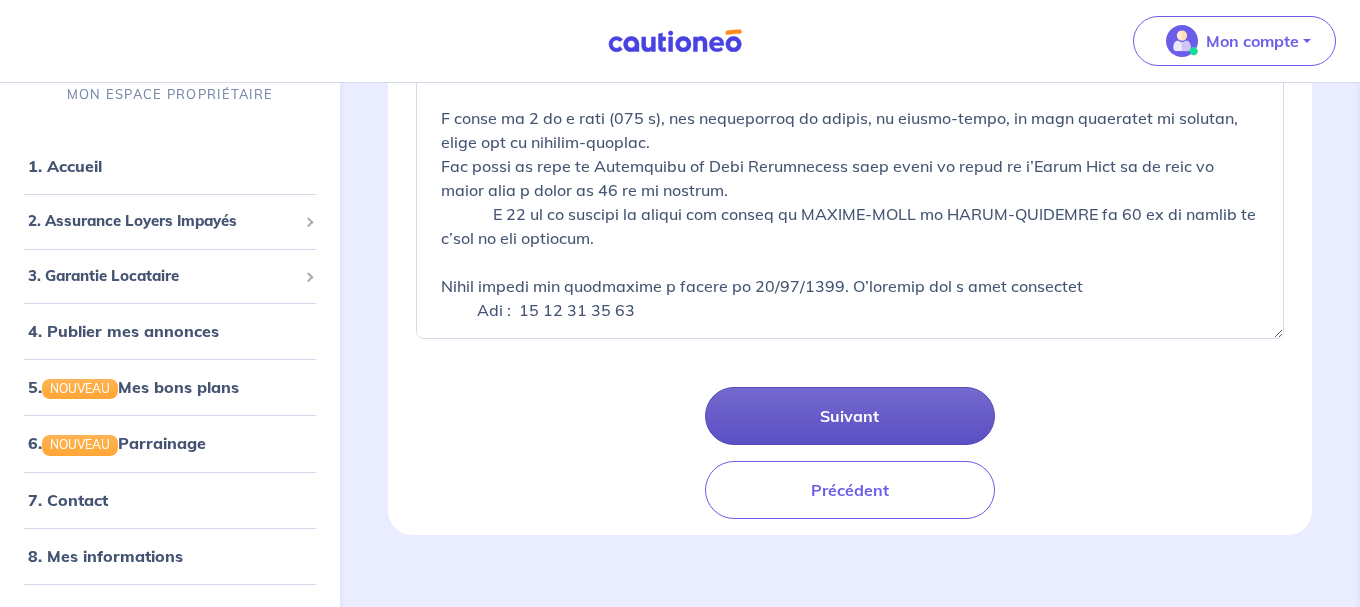 click on "Suivant" at bounding box center (849, 416) 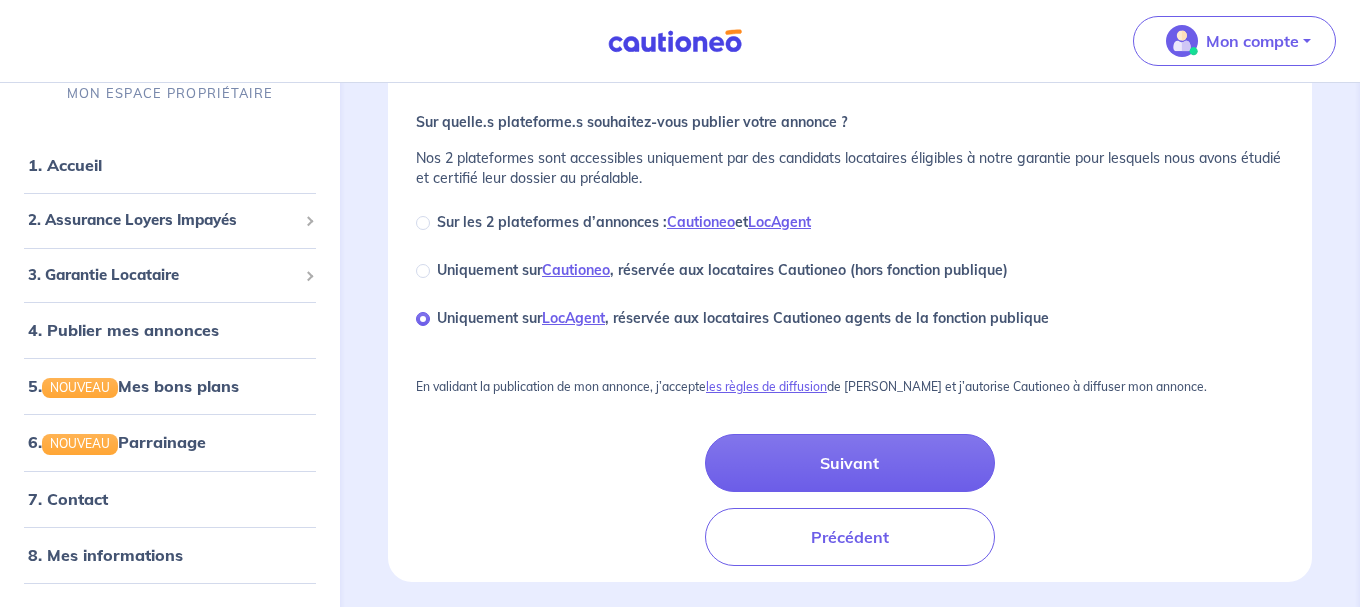 scroll, scrollTop: 889, scrollLeft: 0, axis: vertical 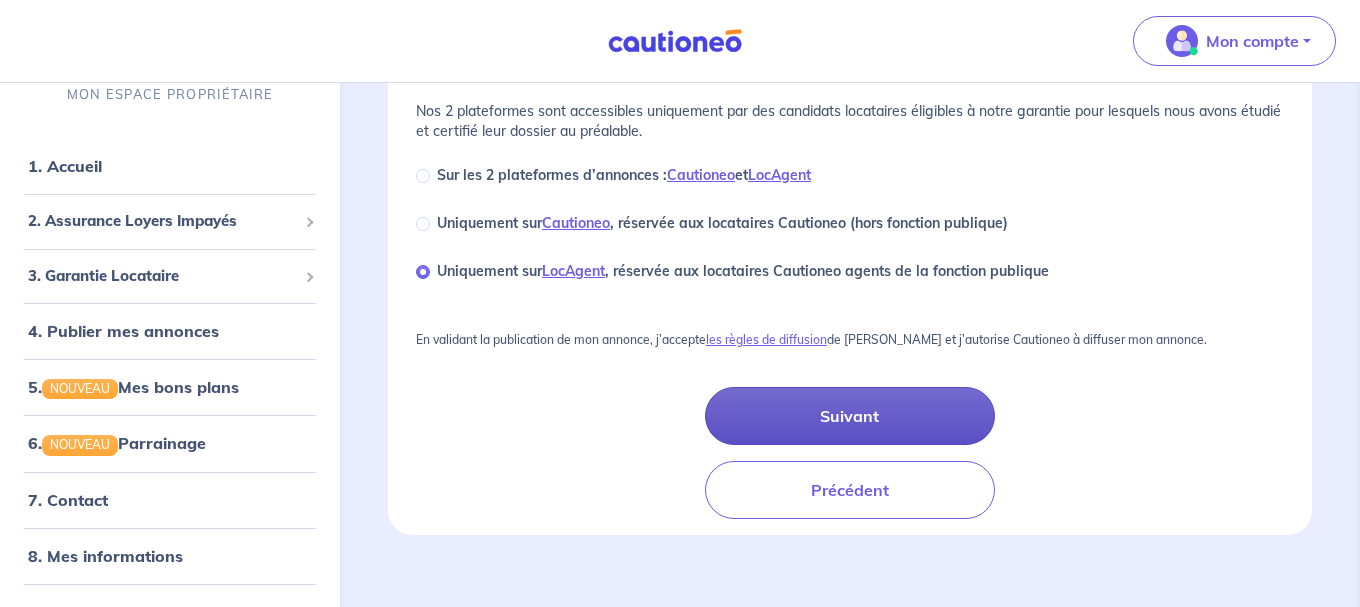 click on "Suivant" at bounding box center (849, 416) 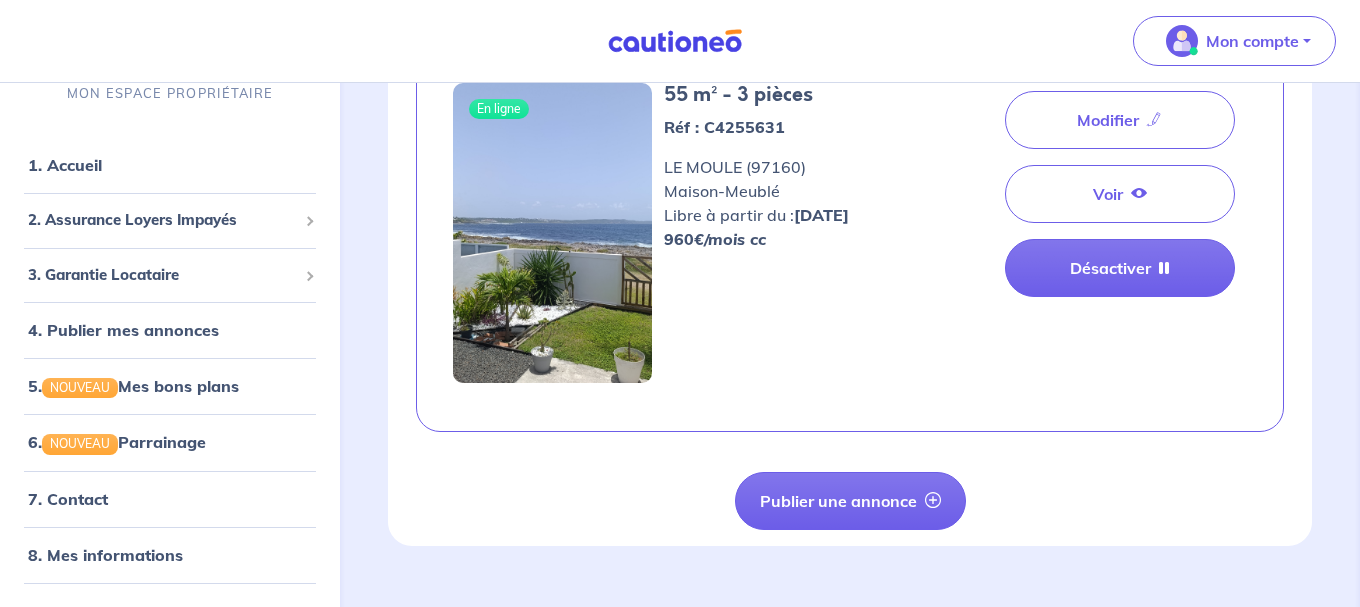 scroll, scrollTop: 238, scrollLeft: 0, axis: vertical 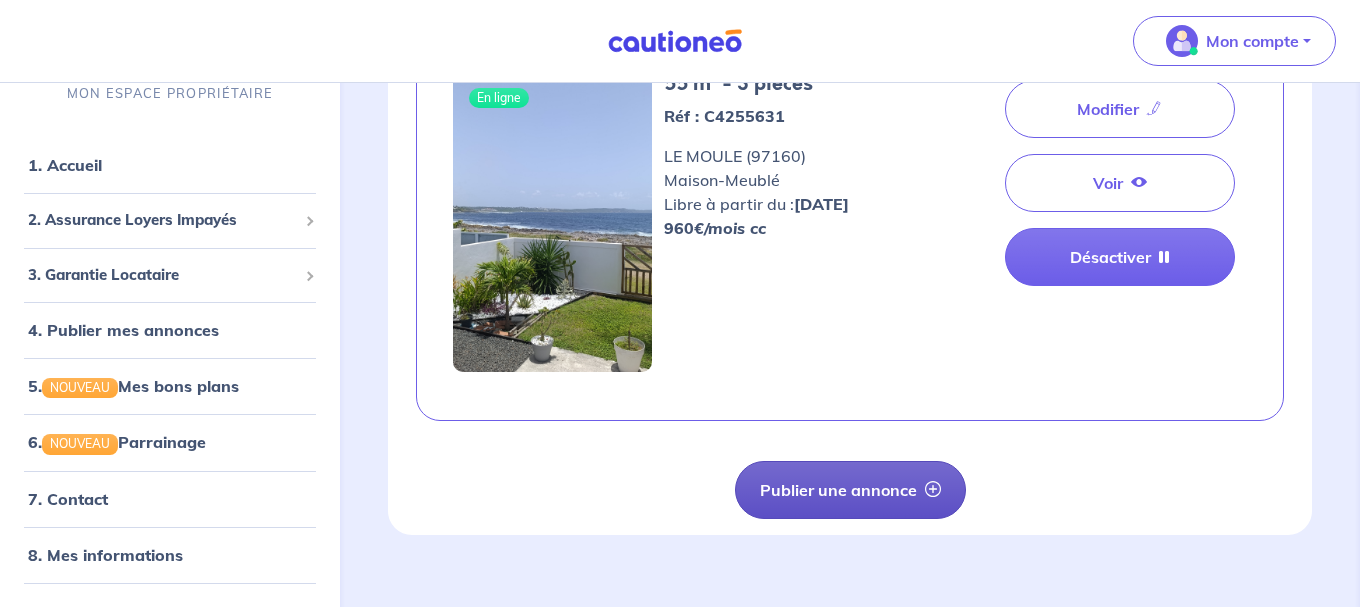 click on "Publier une annonce" at bounding box center (850, 490) 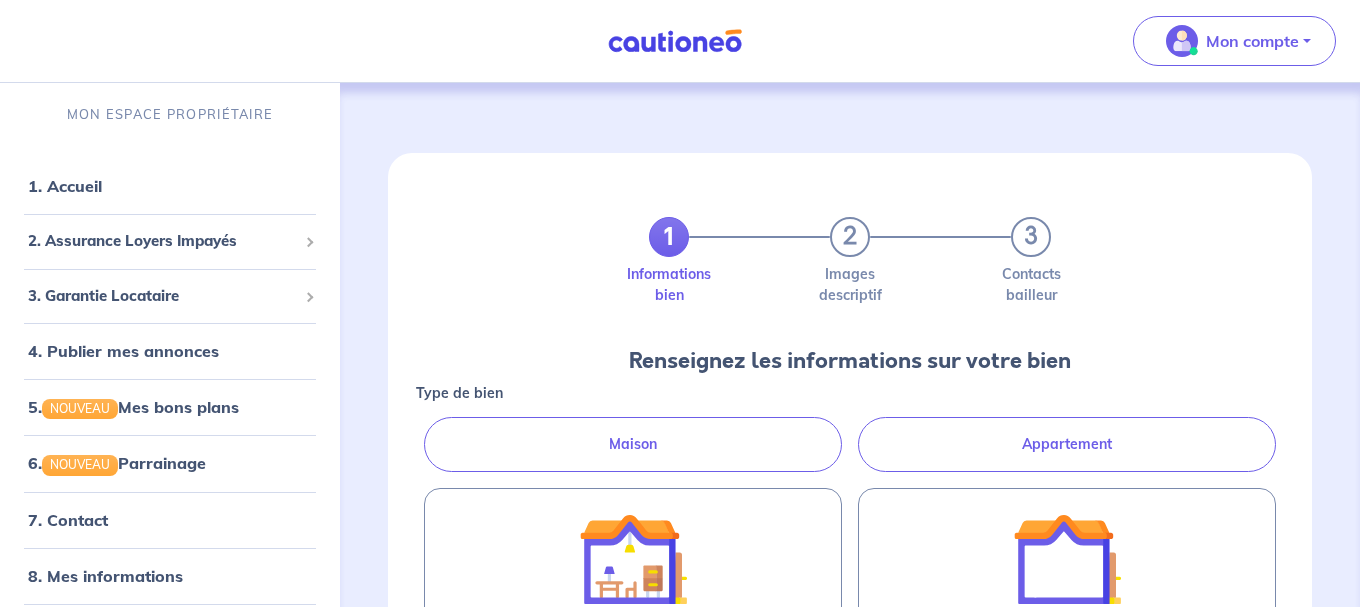 scroll, scrollTop: 0, scrollLeft: 0, axis: both 